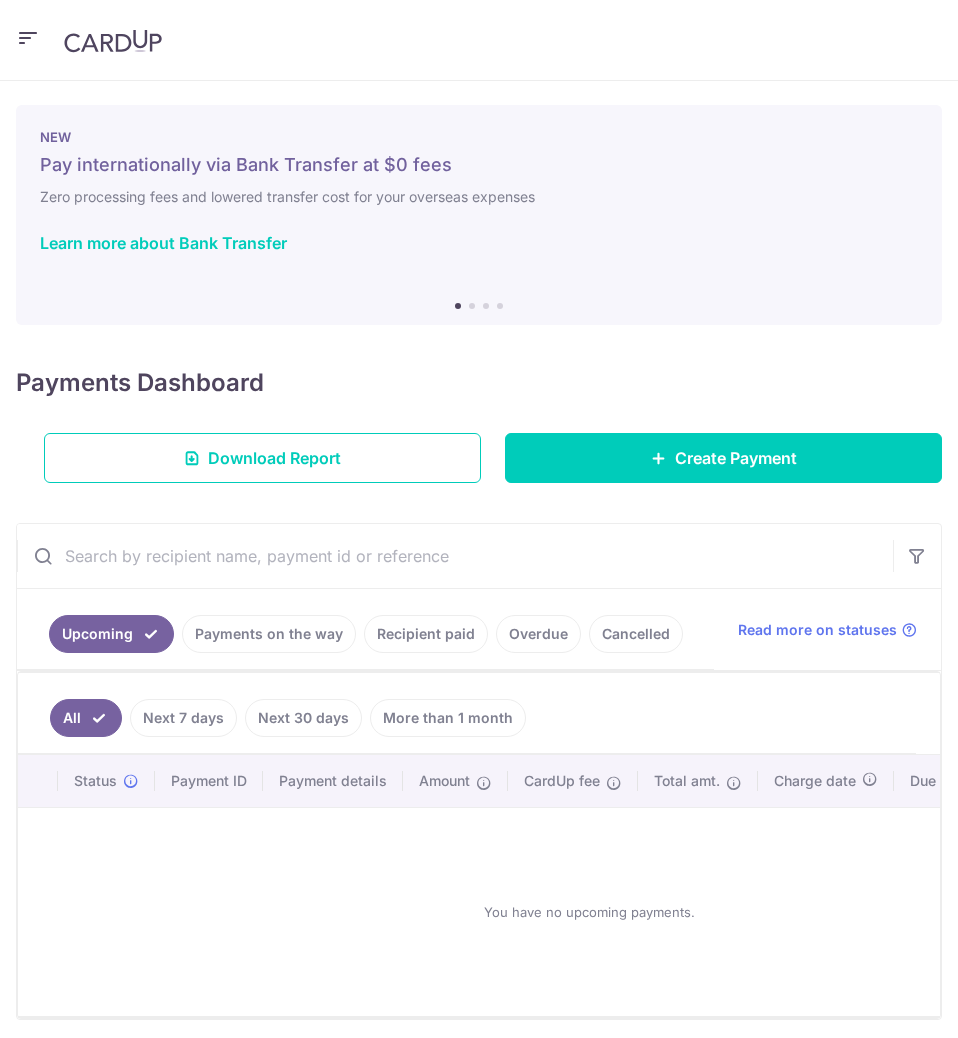 scroll, scrollTop: 0, scrollLeft: 0, axis: both 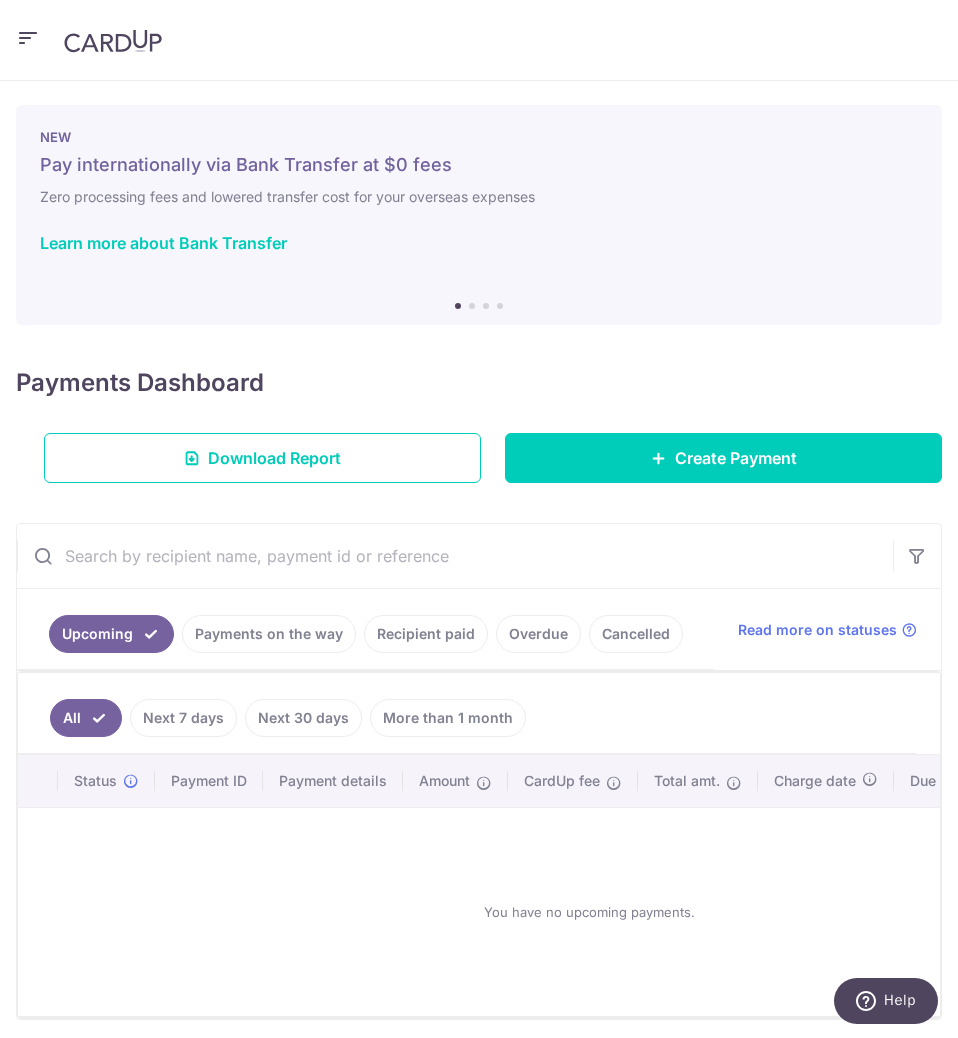 click on "itsgustin@gmail.com
Home
Pay
Payments
Recipients
Cards
Refer & Save
Support
FAQ
Contact Us
Settings
Account
Logout
Copyright © 2025 CardUp Pte Ltd All Rights Reserved
×
Pause Schedule" at bounding box center (479, 519) 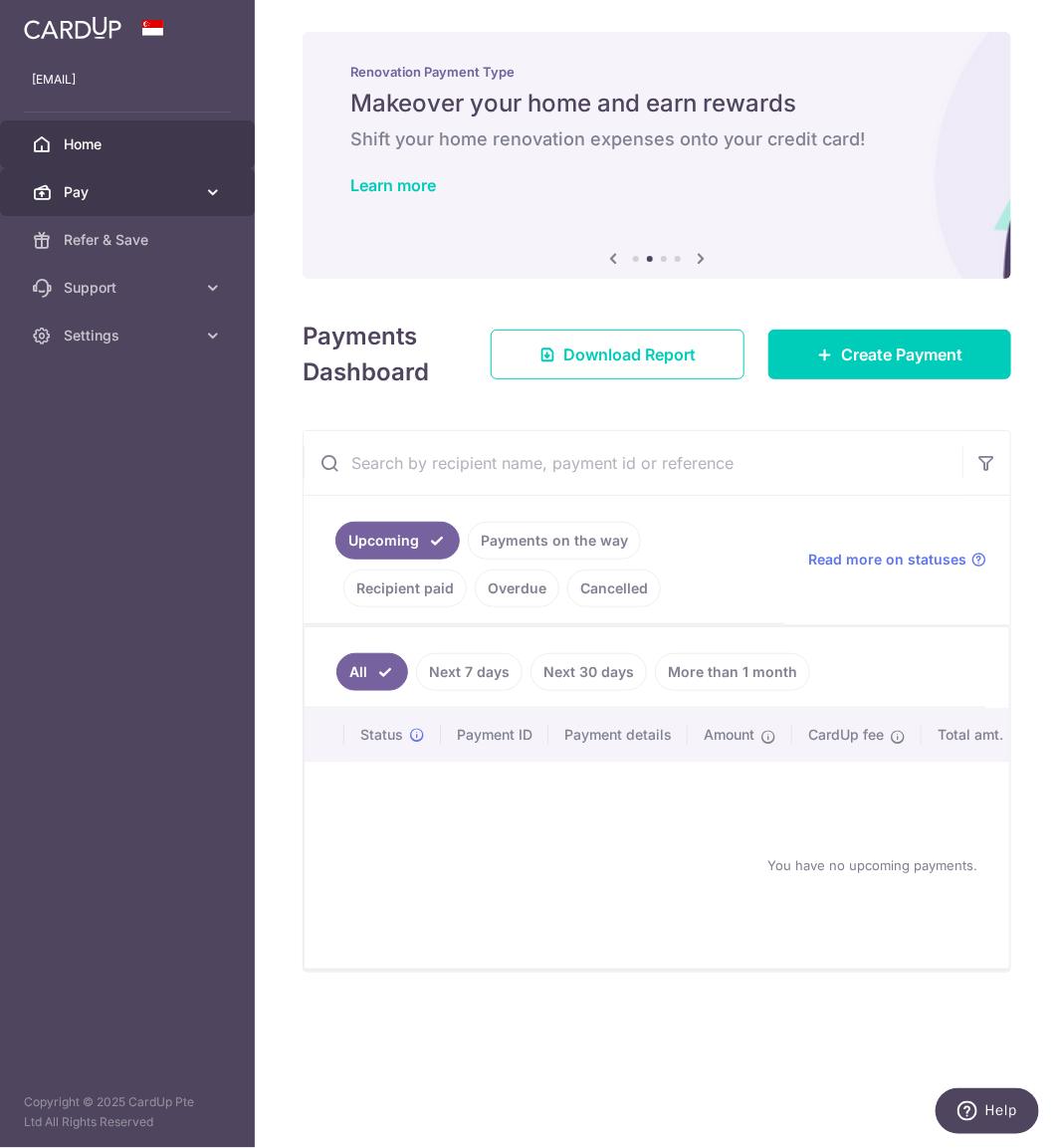 click at bounding box center [213, 192] 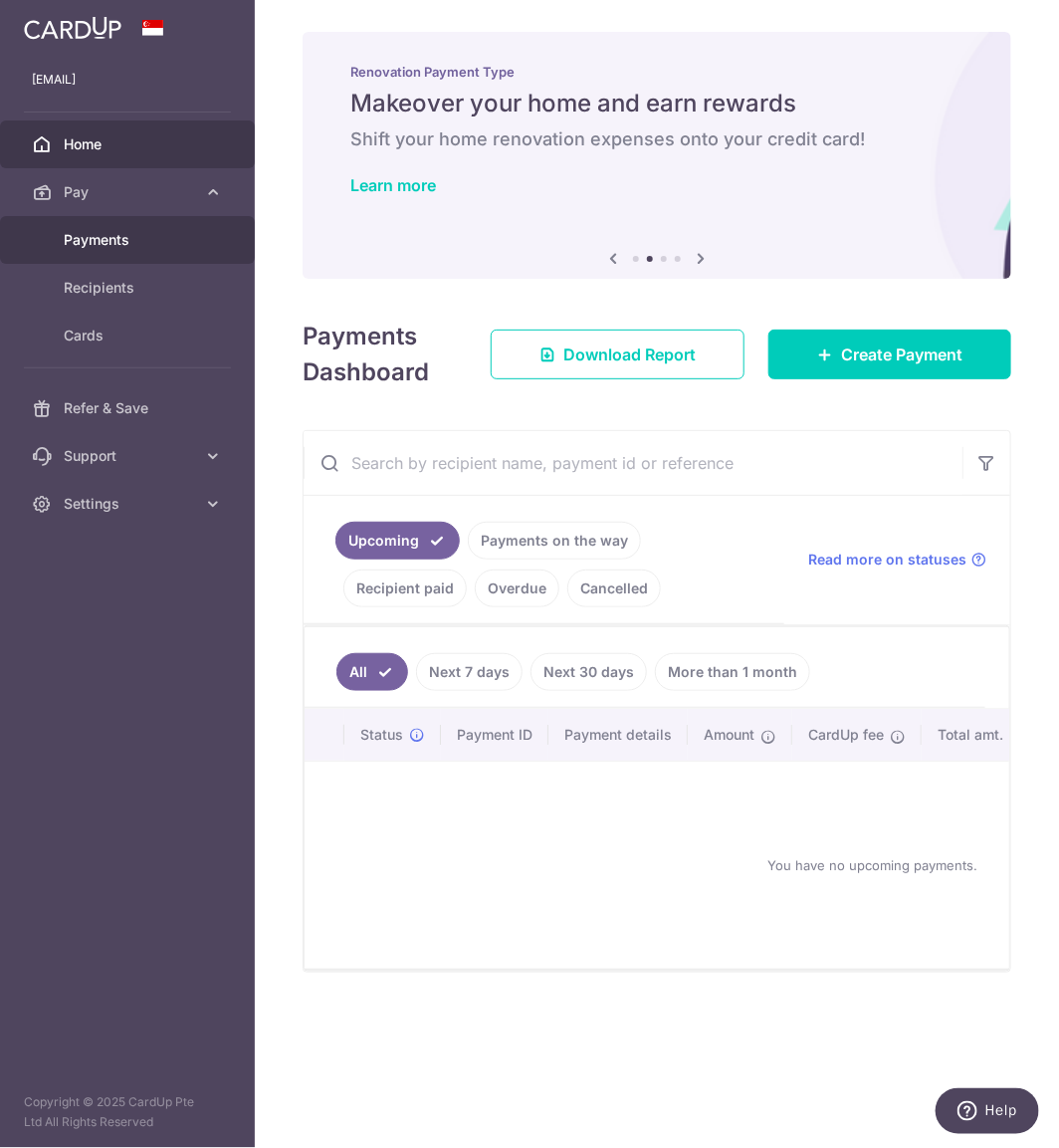 click on "Payments" at bounding box center (129, 240) 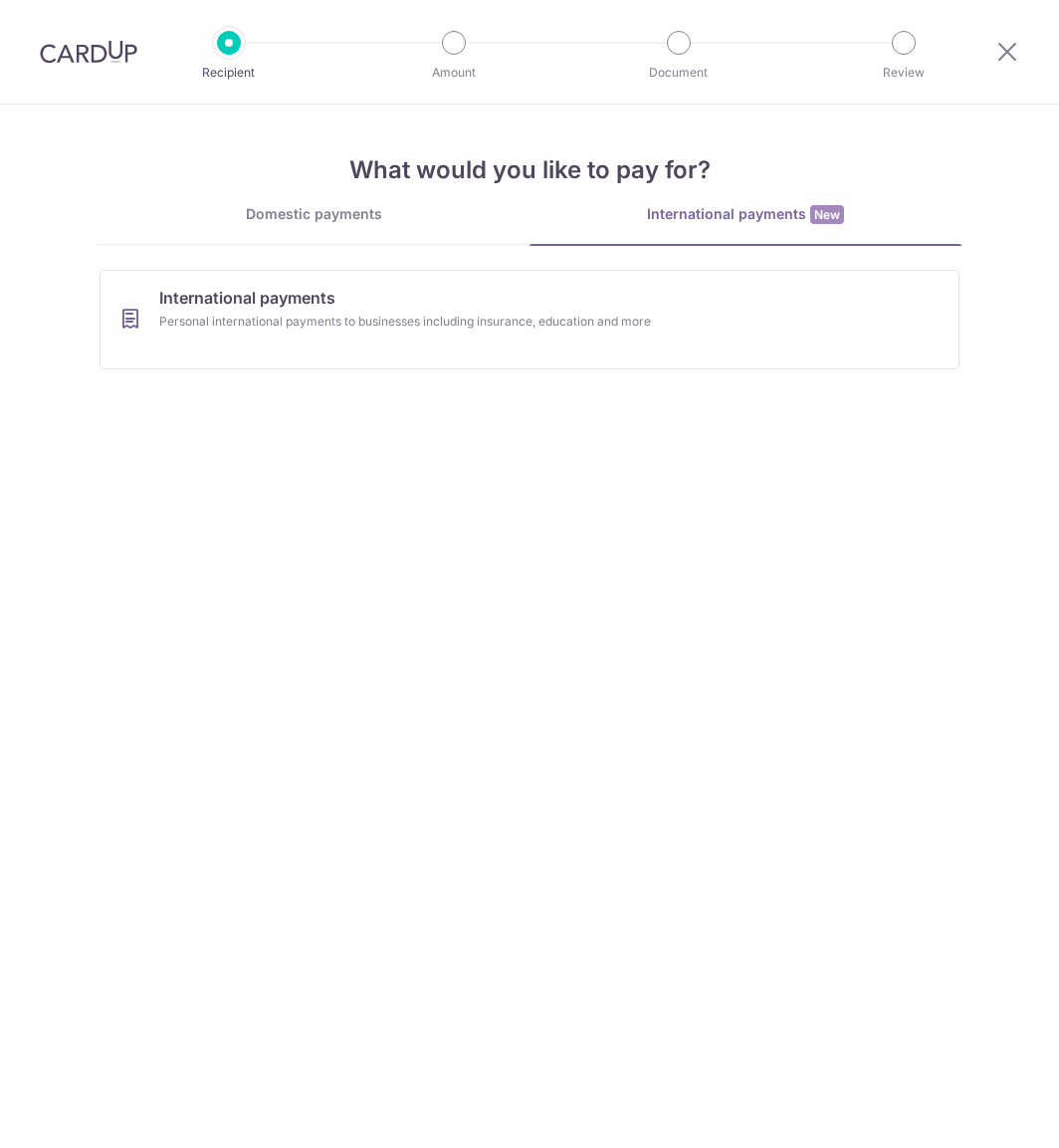 scroll, scrollTop: 0, scrollLeft: 0, axis: both 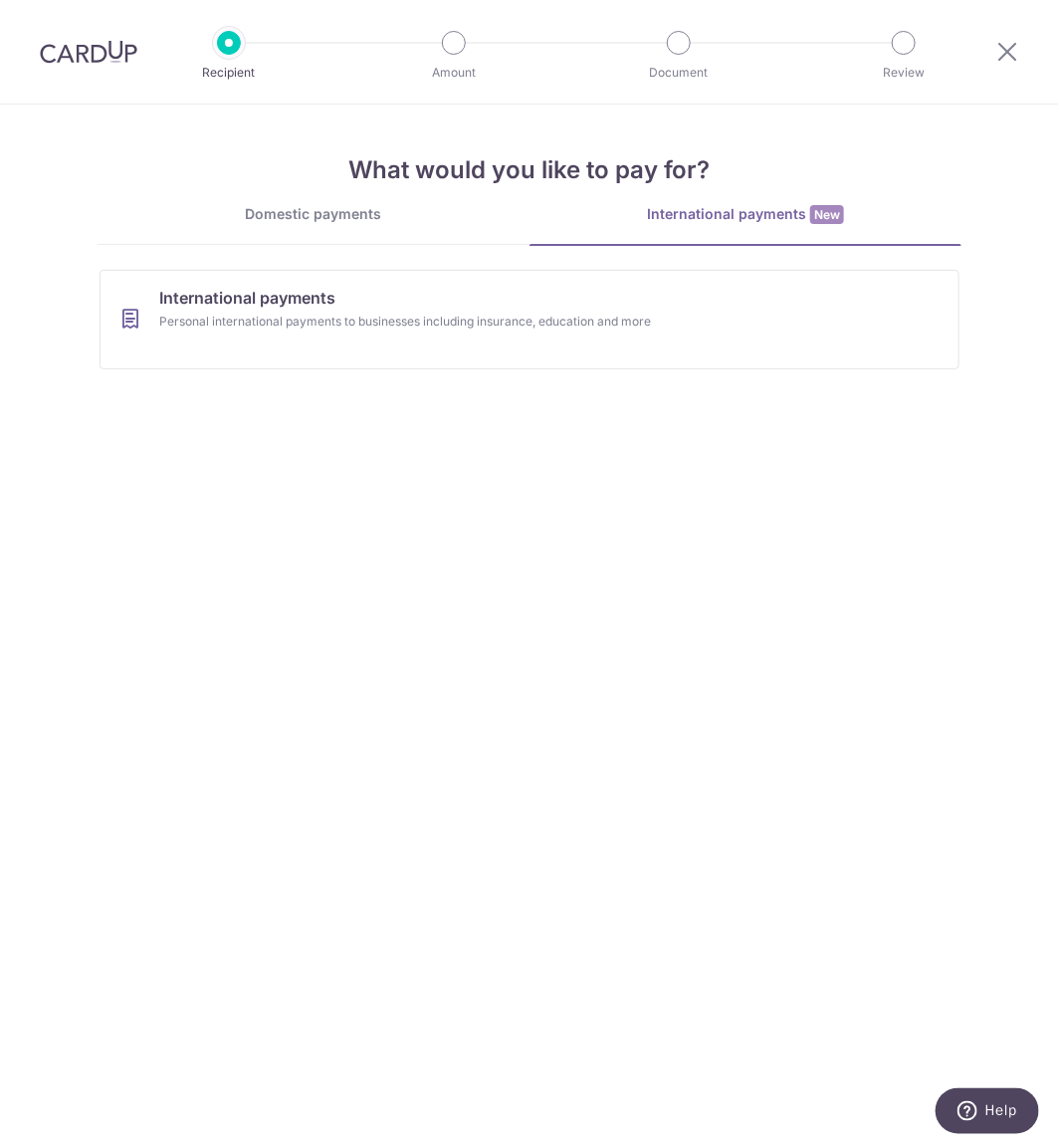 click on "International payments Personal international payments to businesses including insurance, education and more" at bounding box center [530, 328] 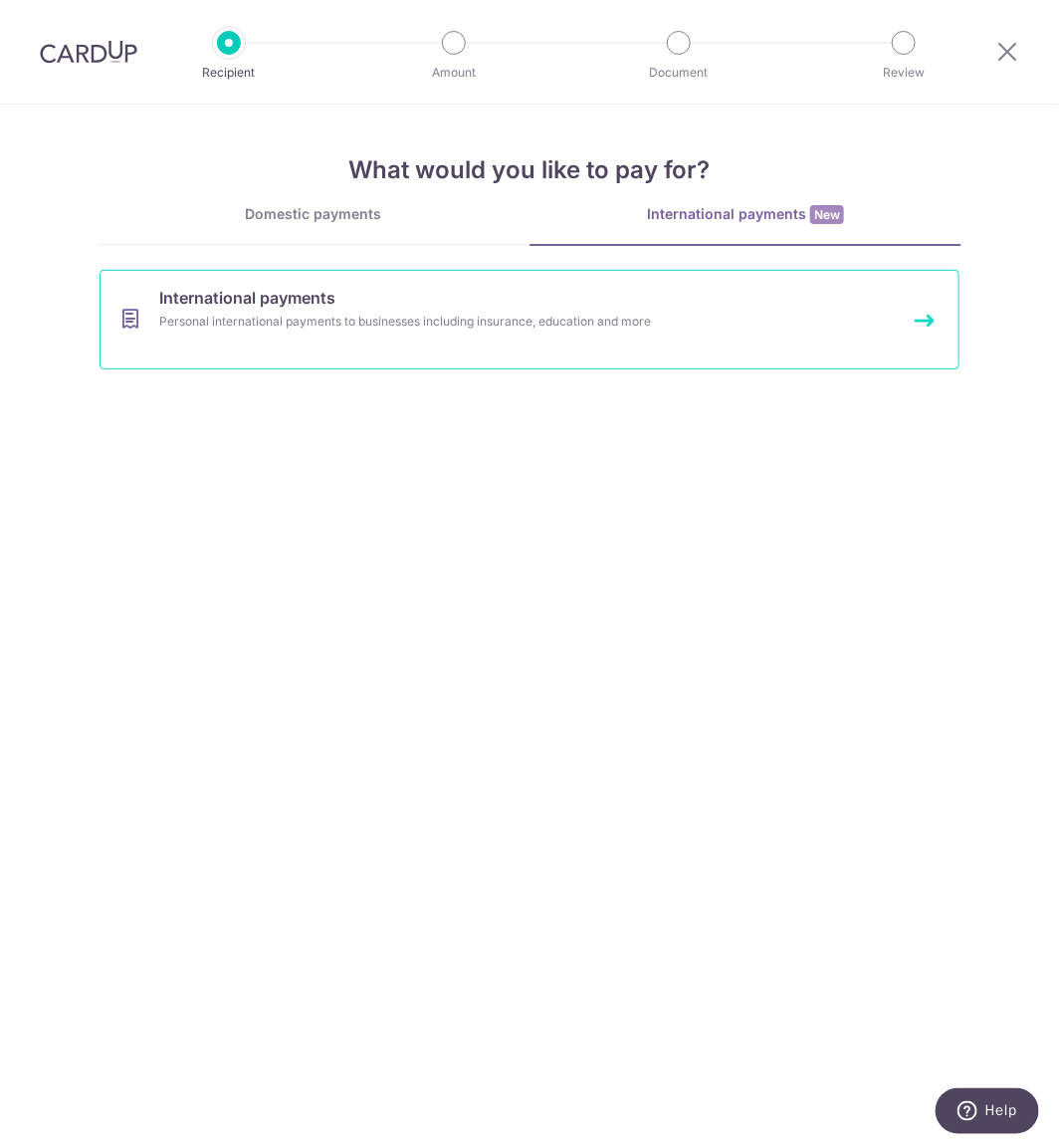 click on "Personal international payments to businesses including insurance, education and more" at bounding box center (503, 322) 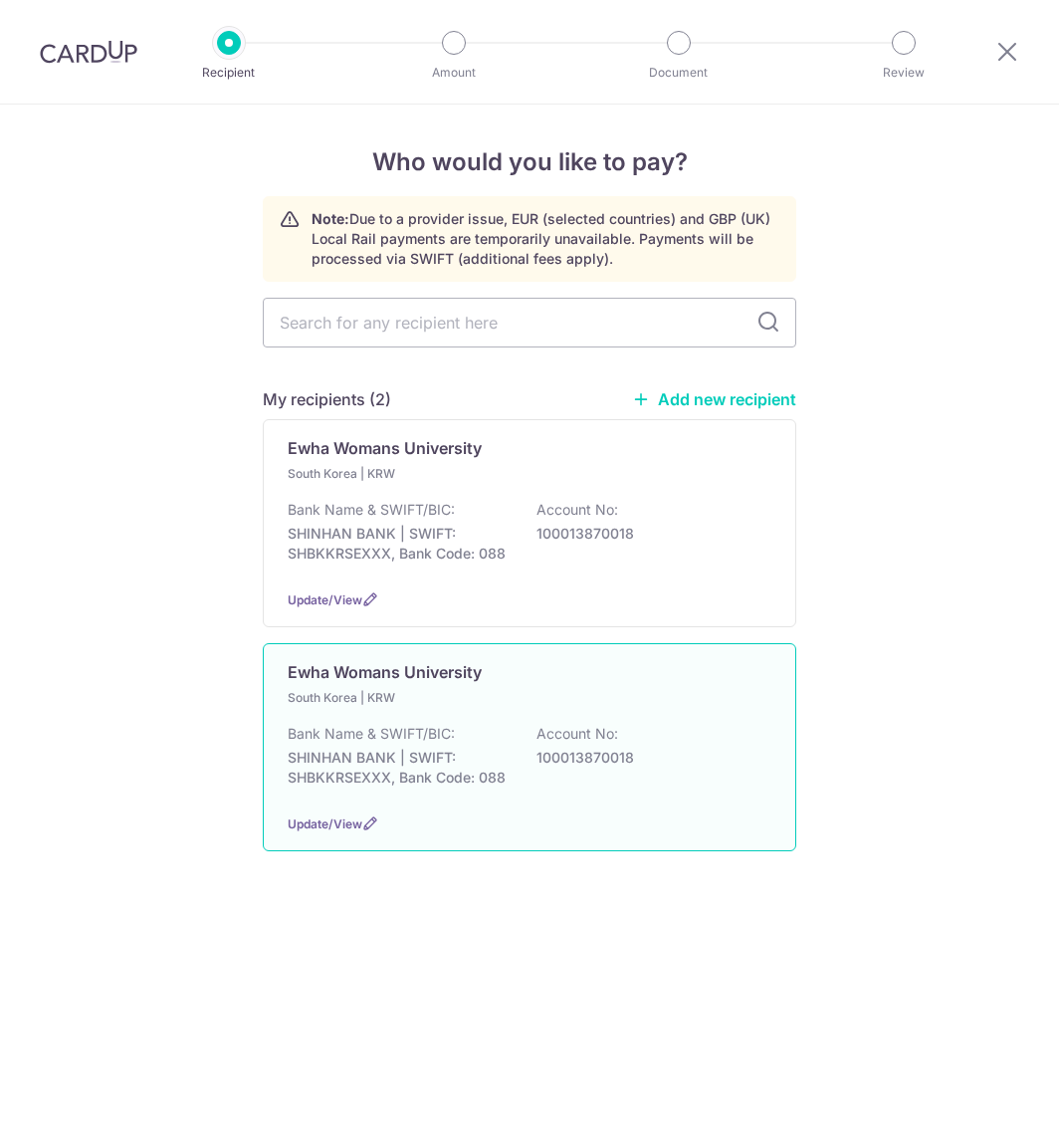 scroll, scrollTop: 0, scrollLeft: 0, axis: both 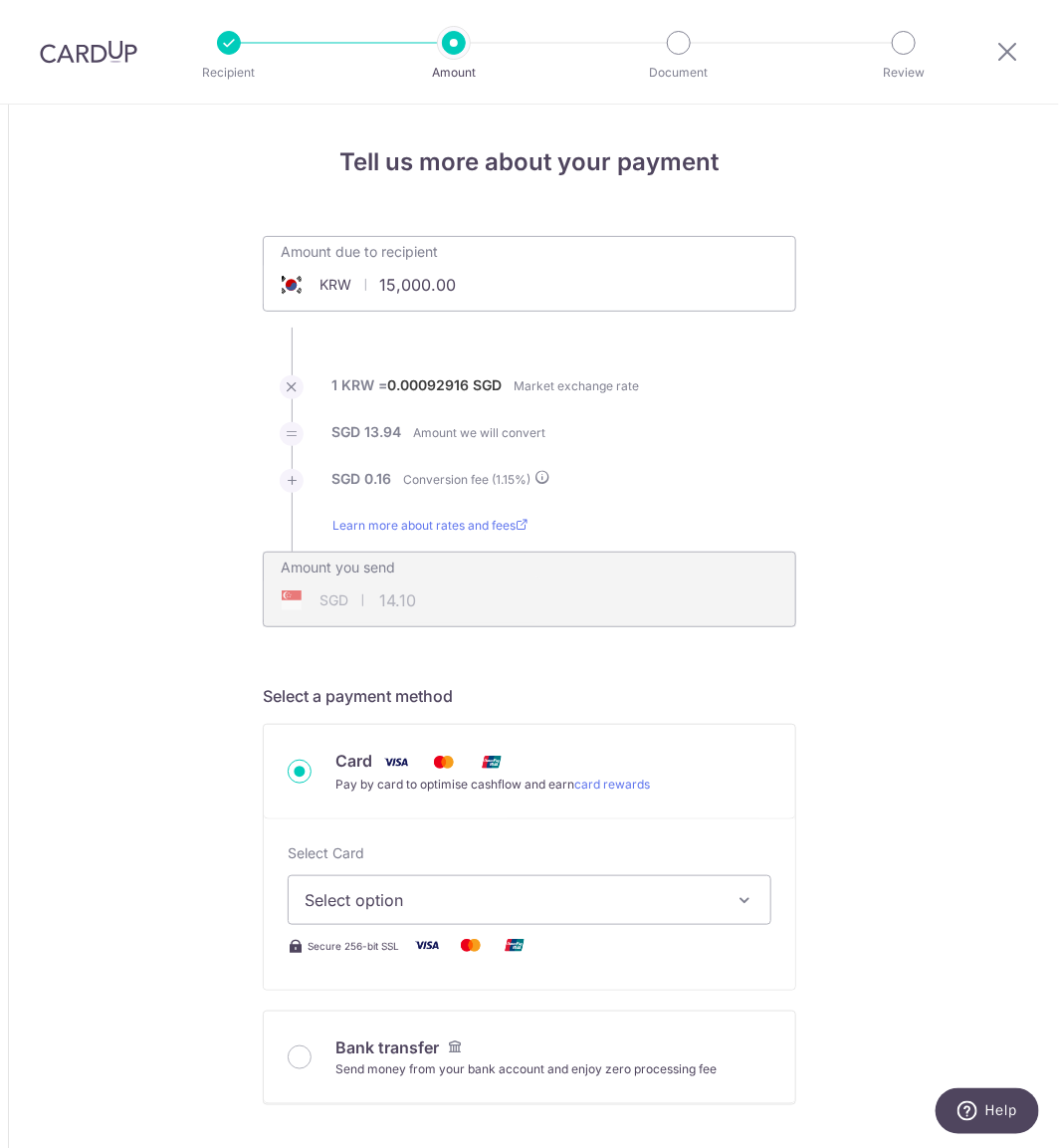 click on "Tell us more about your payment
Amount due to recipient
KRW
15,000.00
15000
1 KRW =  0.00092916   SGD
Market exchange rate
SGD
13.94
Amount we will convert" at bounding box center [530, 1320] 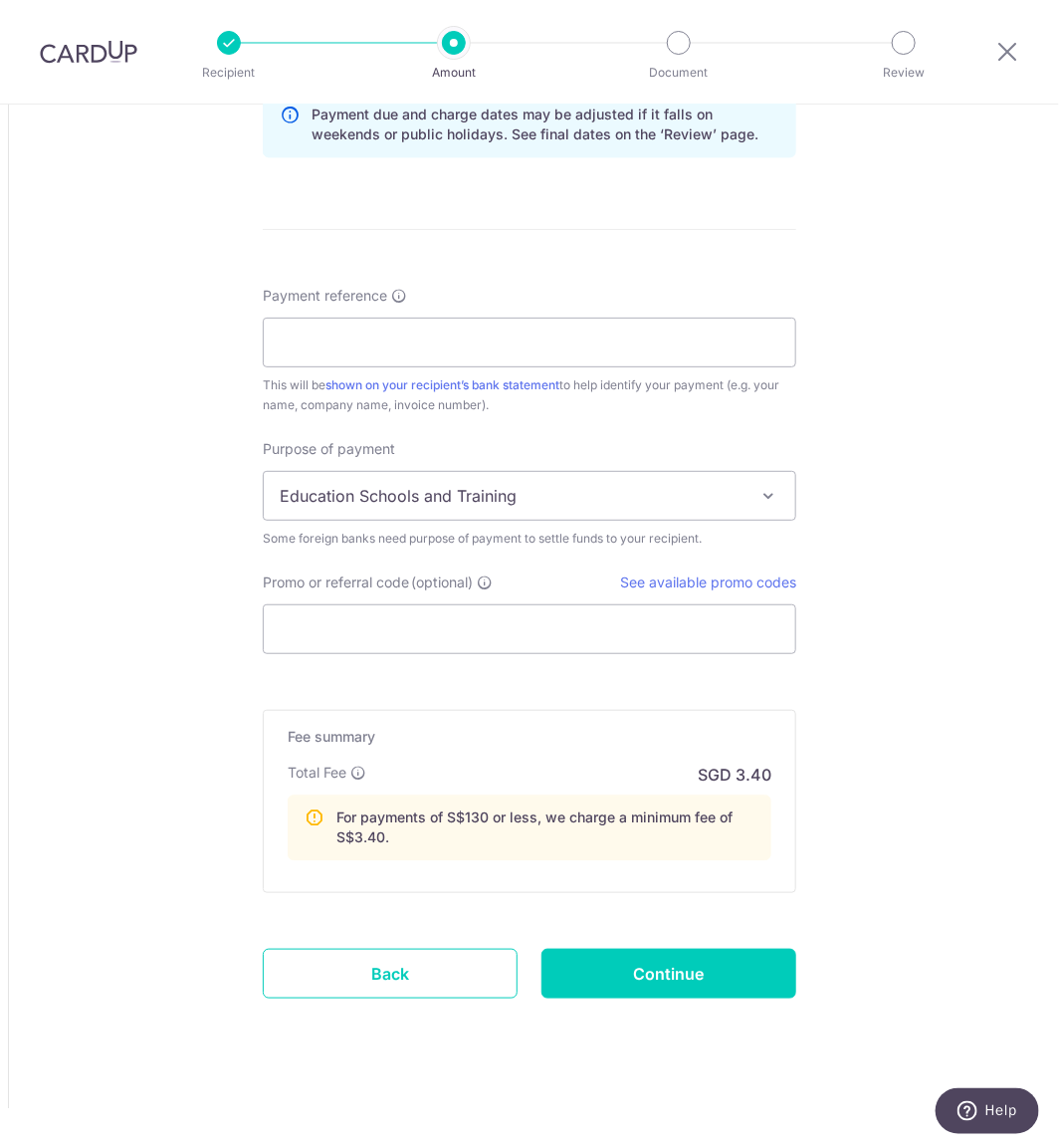 scroll, scrollTop: 0, scrollLeft: 0, axis: both 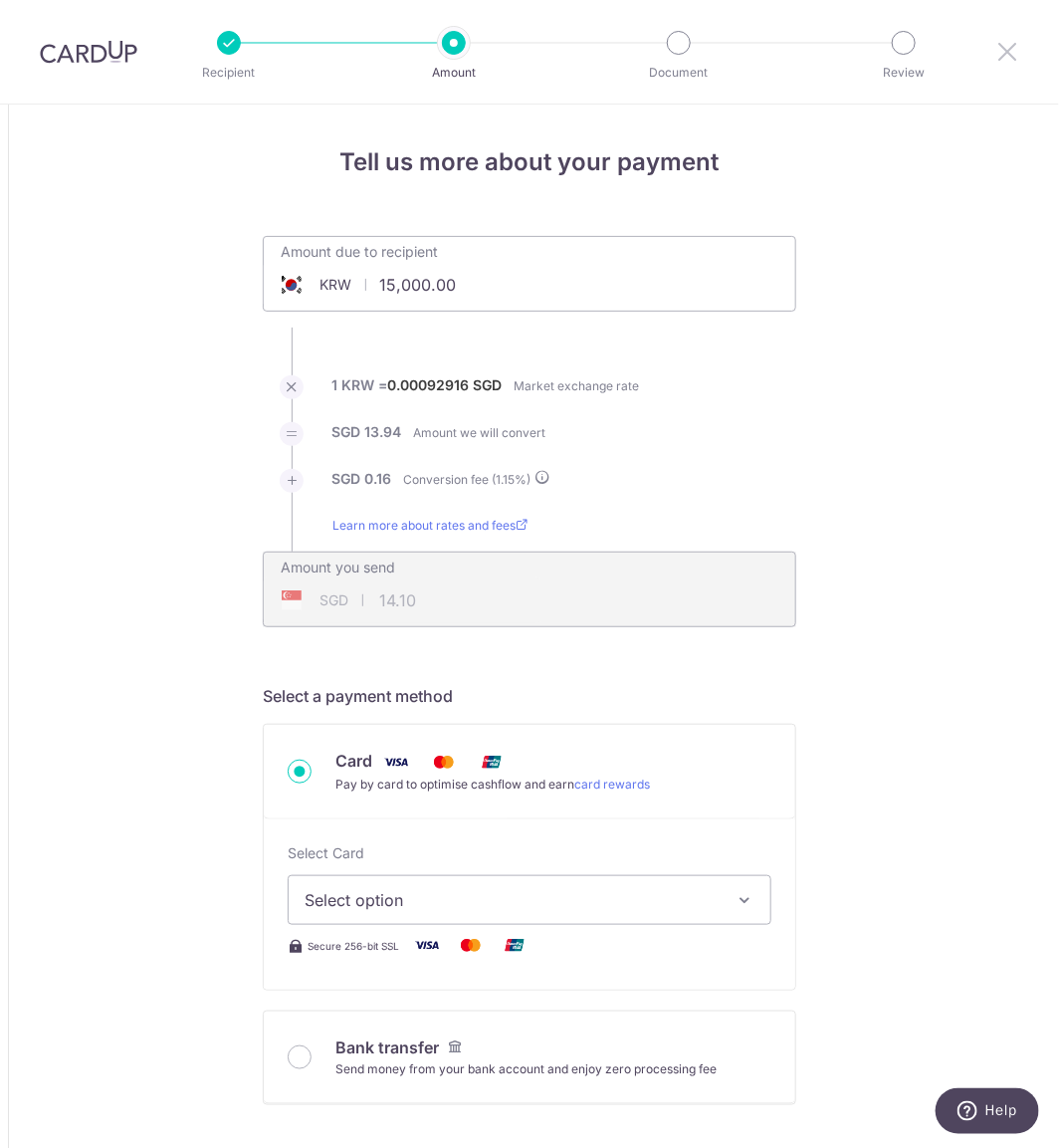 click at bounding box center [1007, 51] 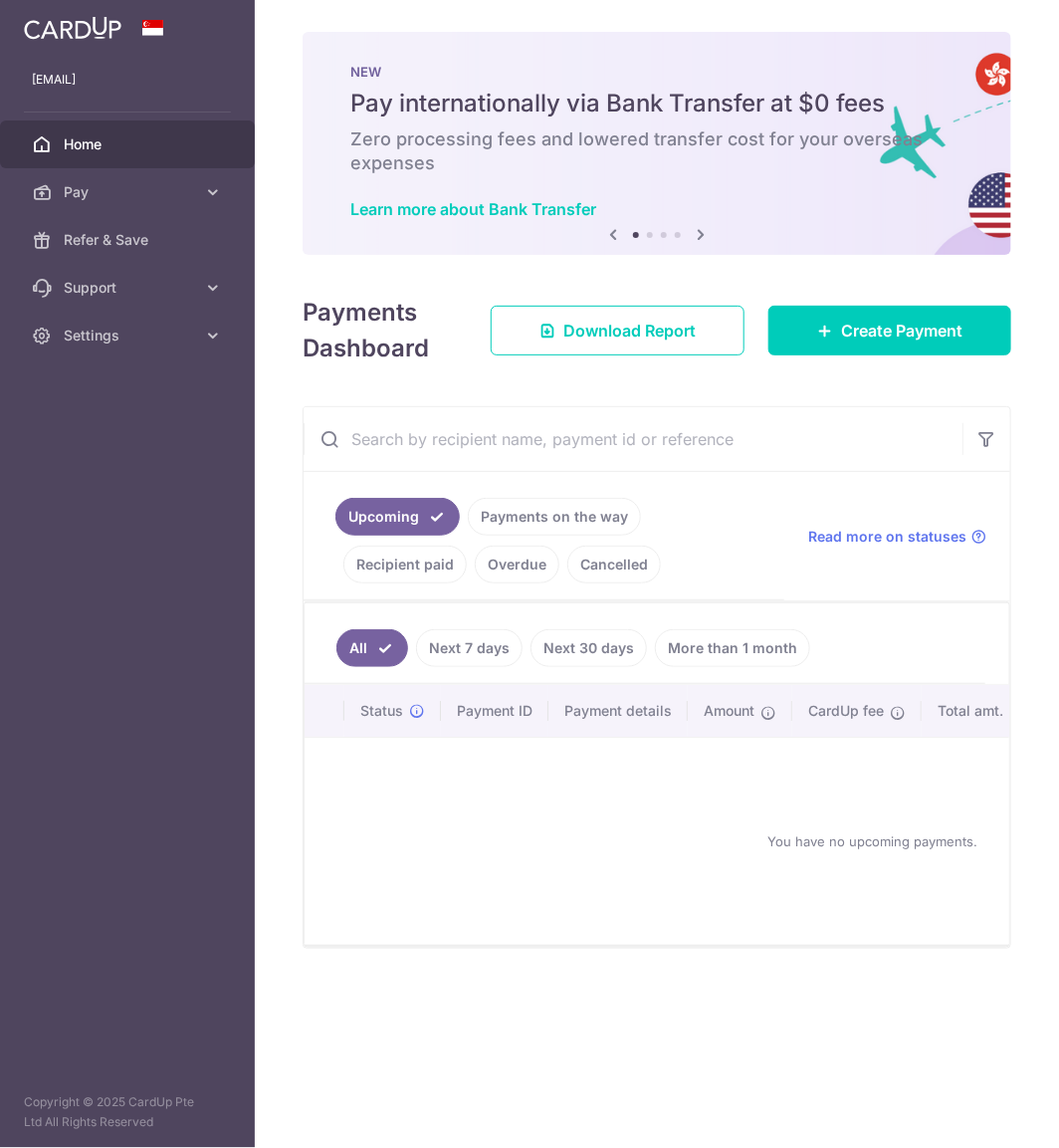 click on "[EMAIL]" at bounding box center (127, 574) 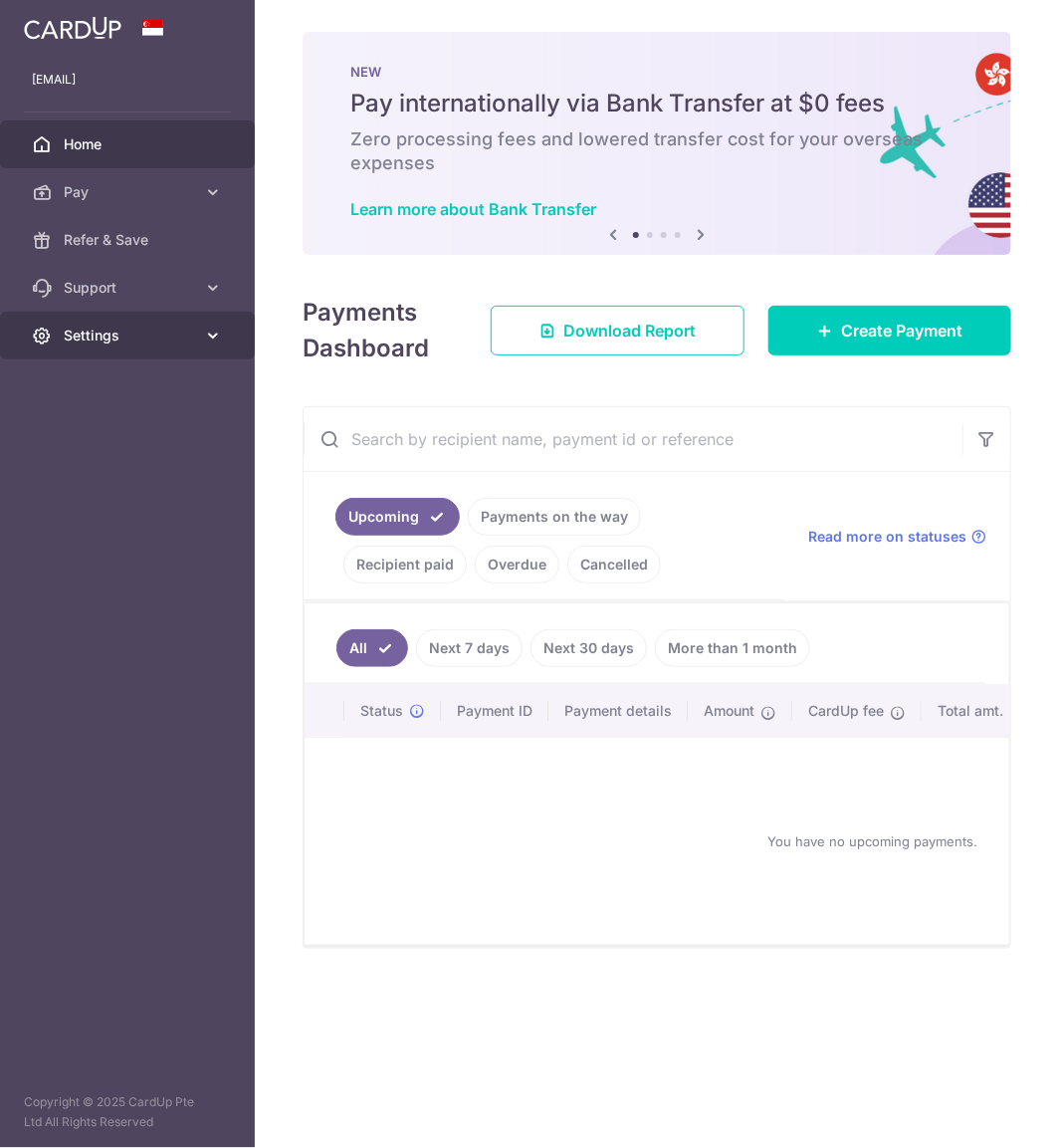 click on "Settings" at bounding box center (129, 336) 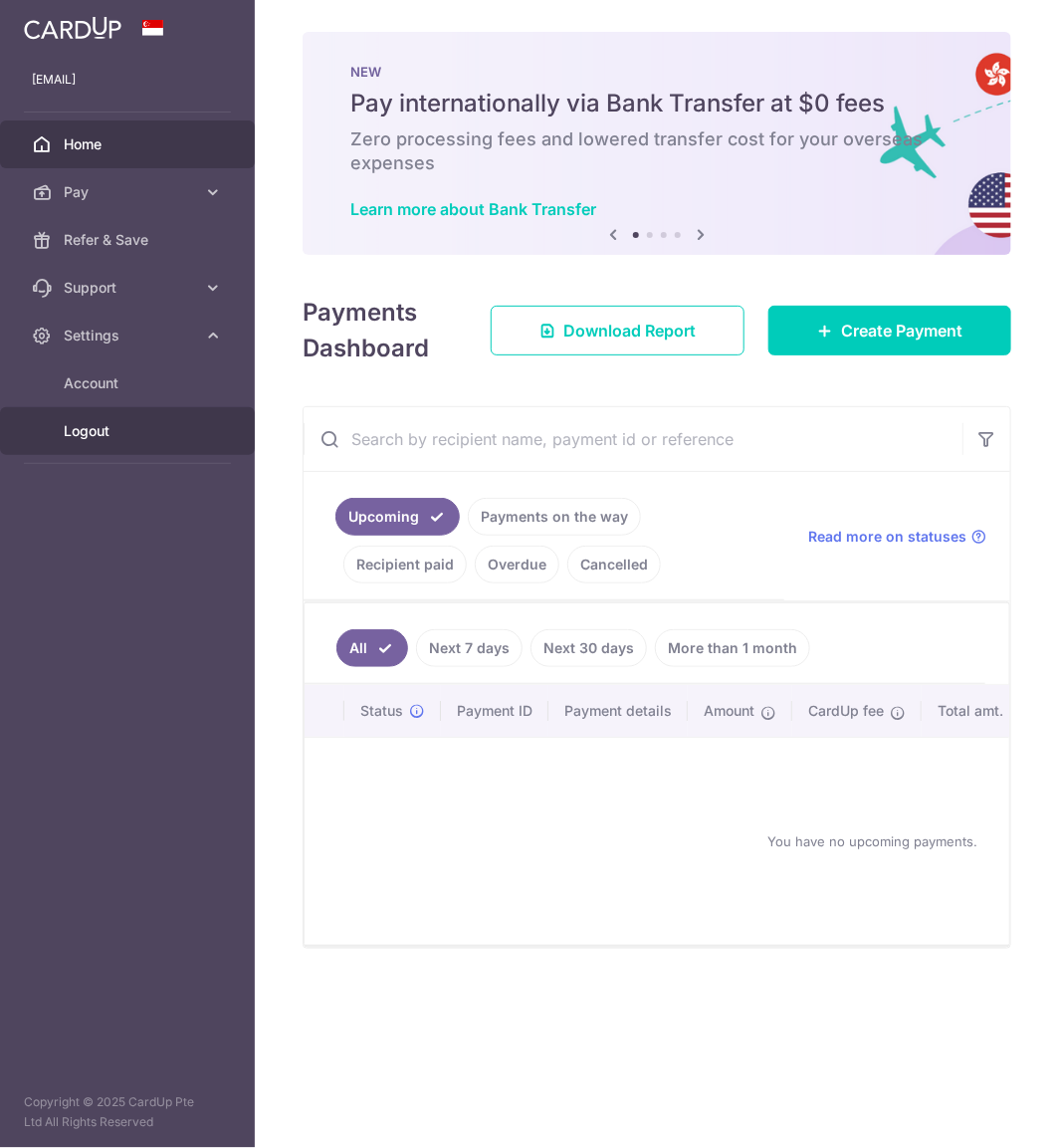 click on "Logout" at bounding box center [127, 431] 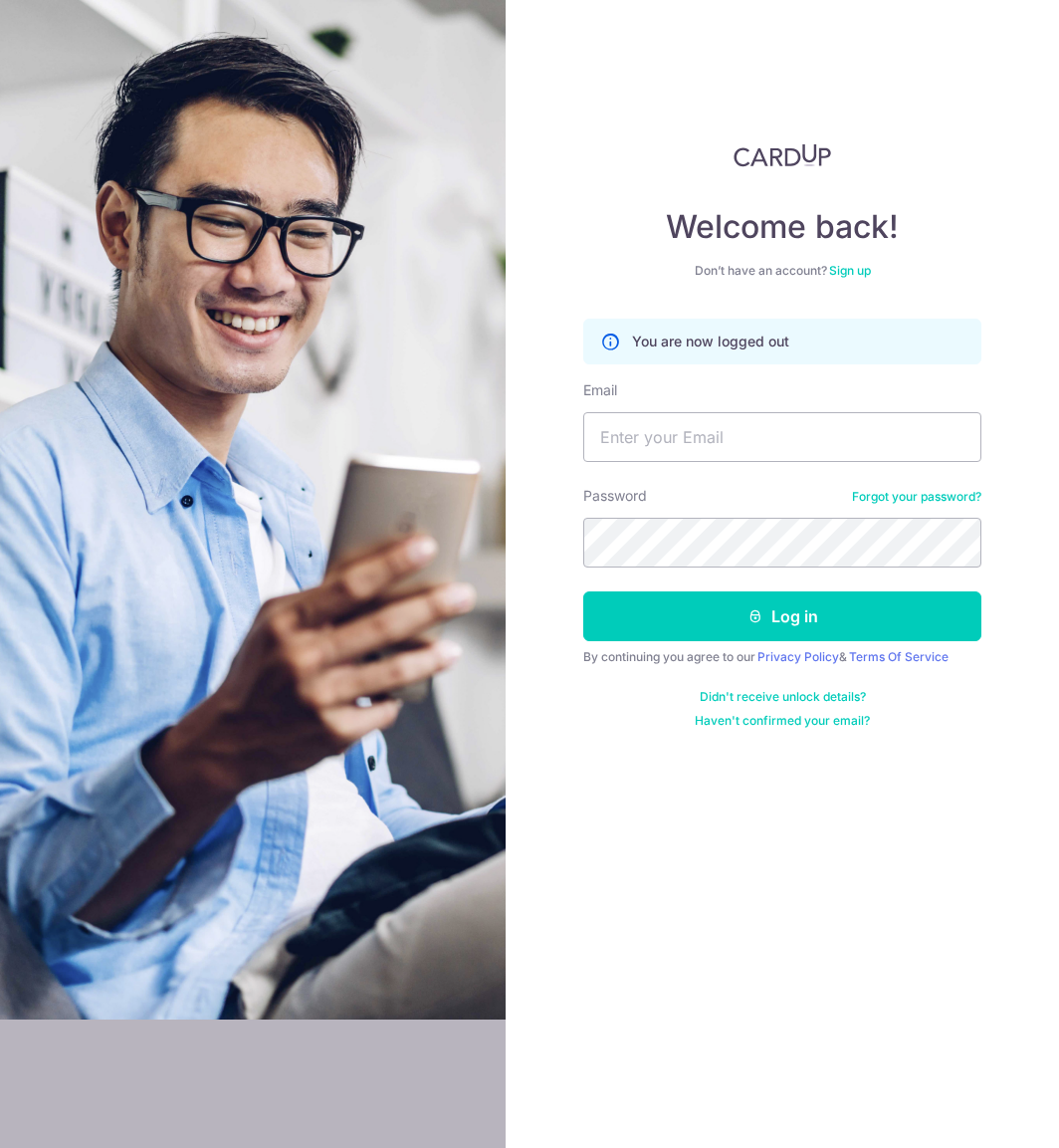 scroll, scrollTop: 0, scrollLeft: 0, axis: both 